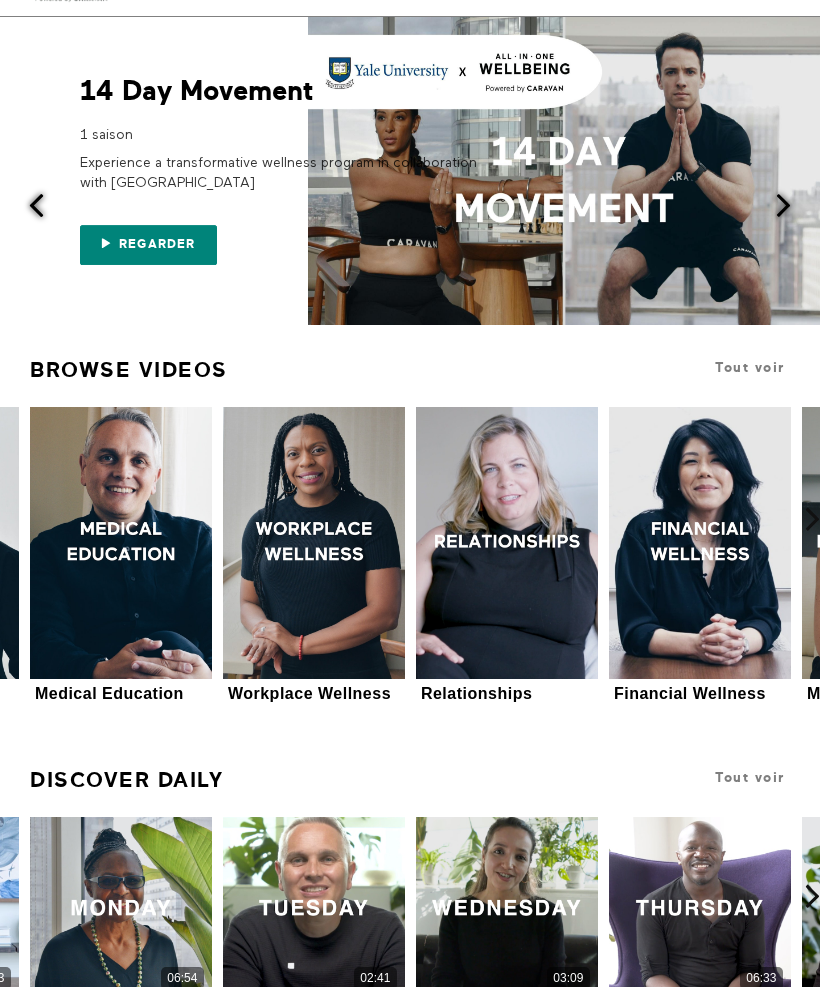 scroll, scrollTop: 0, scrollLeft: 0, axis: both 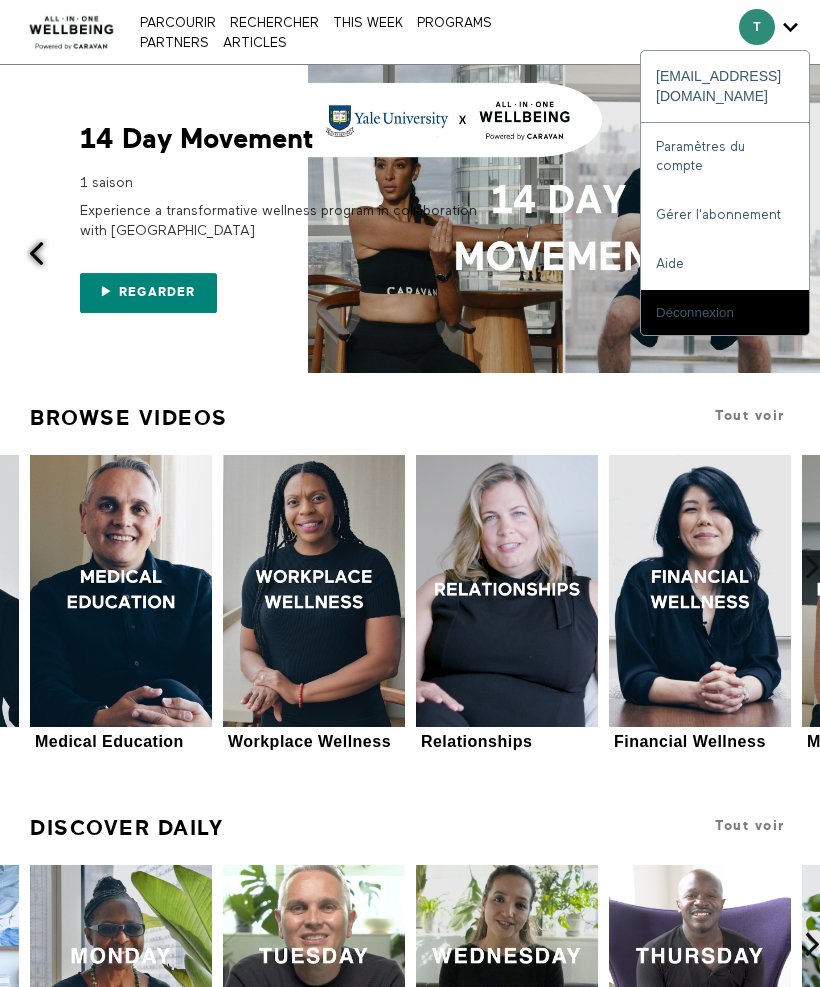 click on "Gérer l'abonnement" at bounding box center (725, 215) 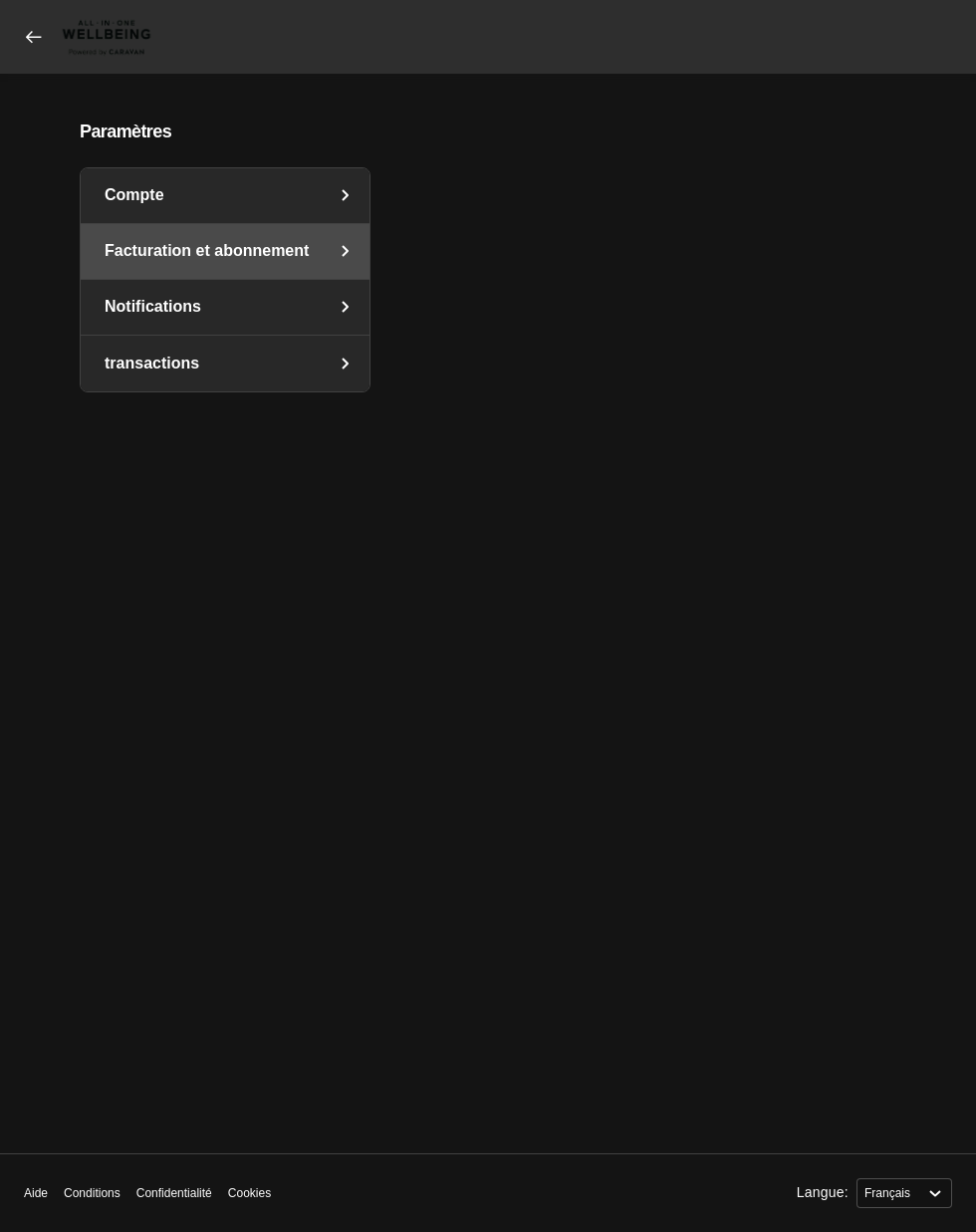 select on "fr" 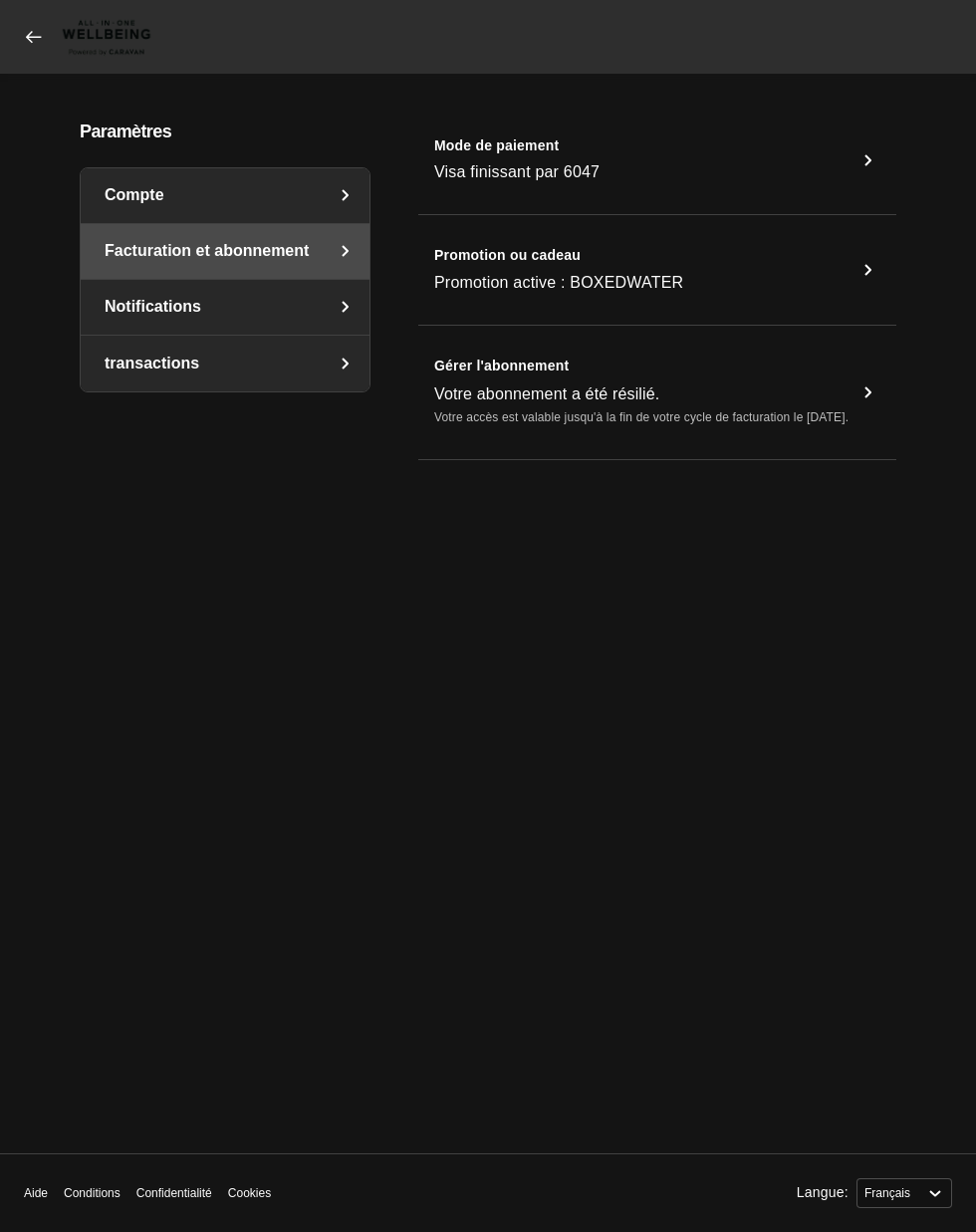 click on "Compte" 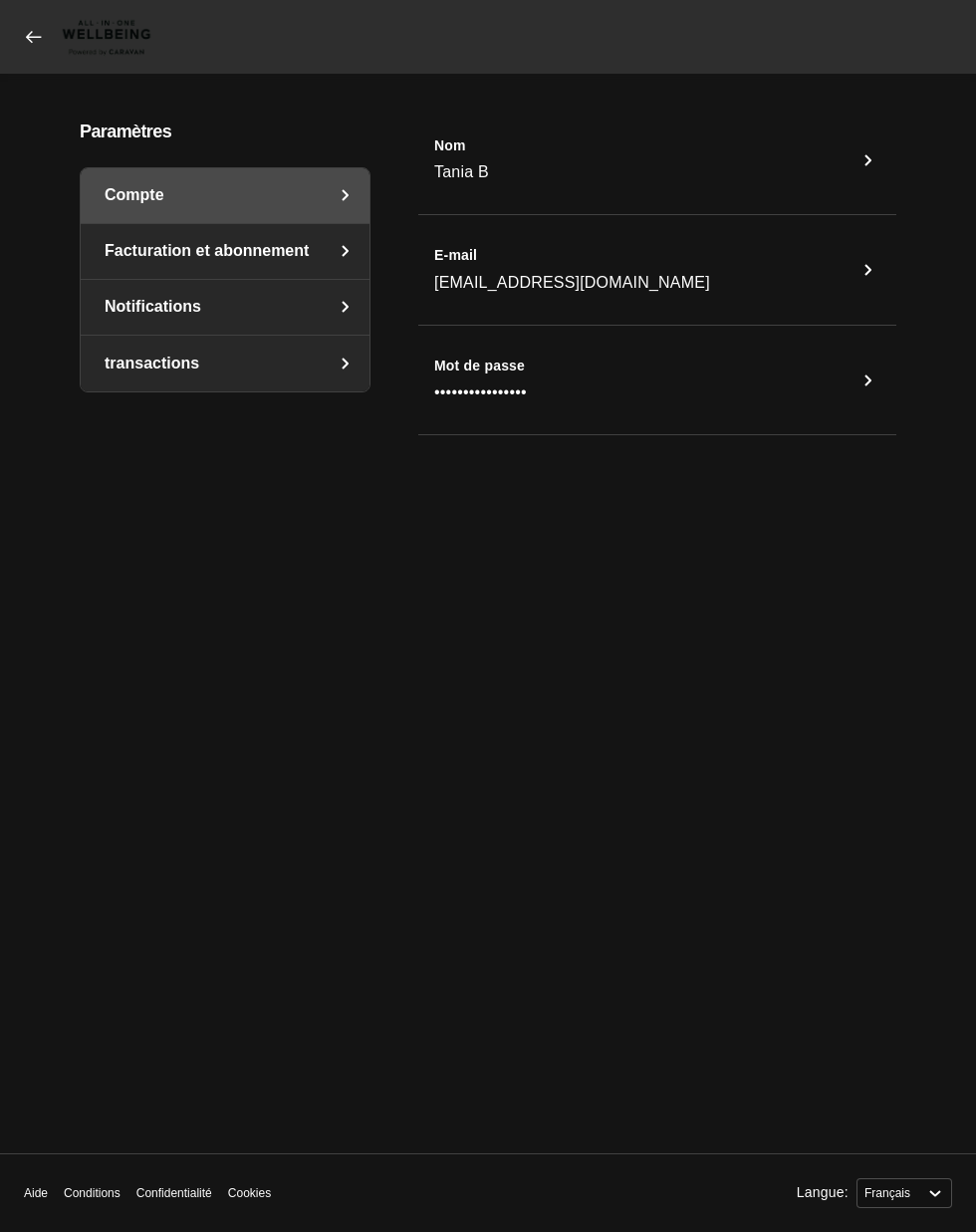 click on "Notifications" 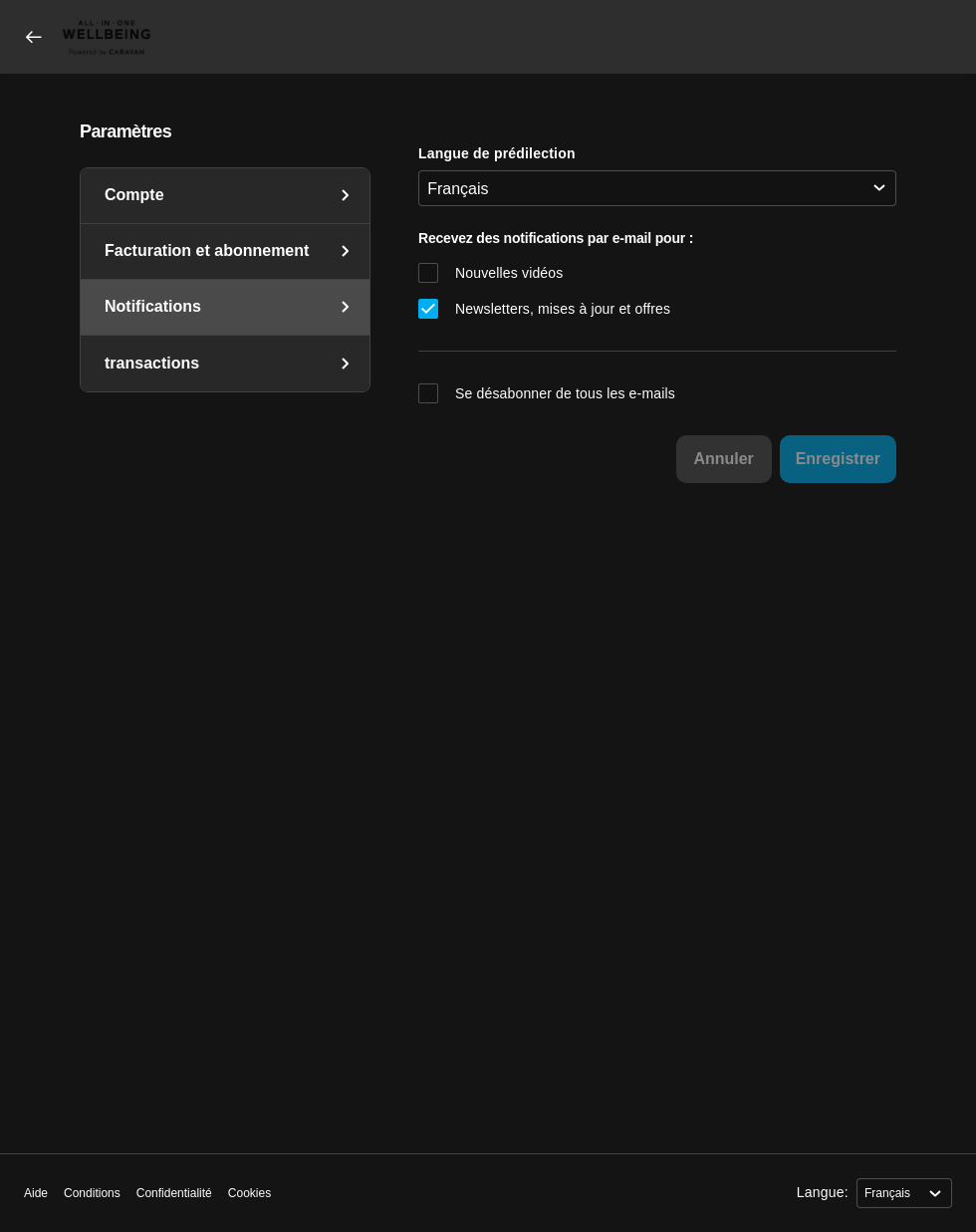click on "transactions" 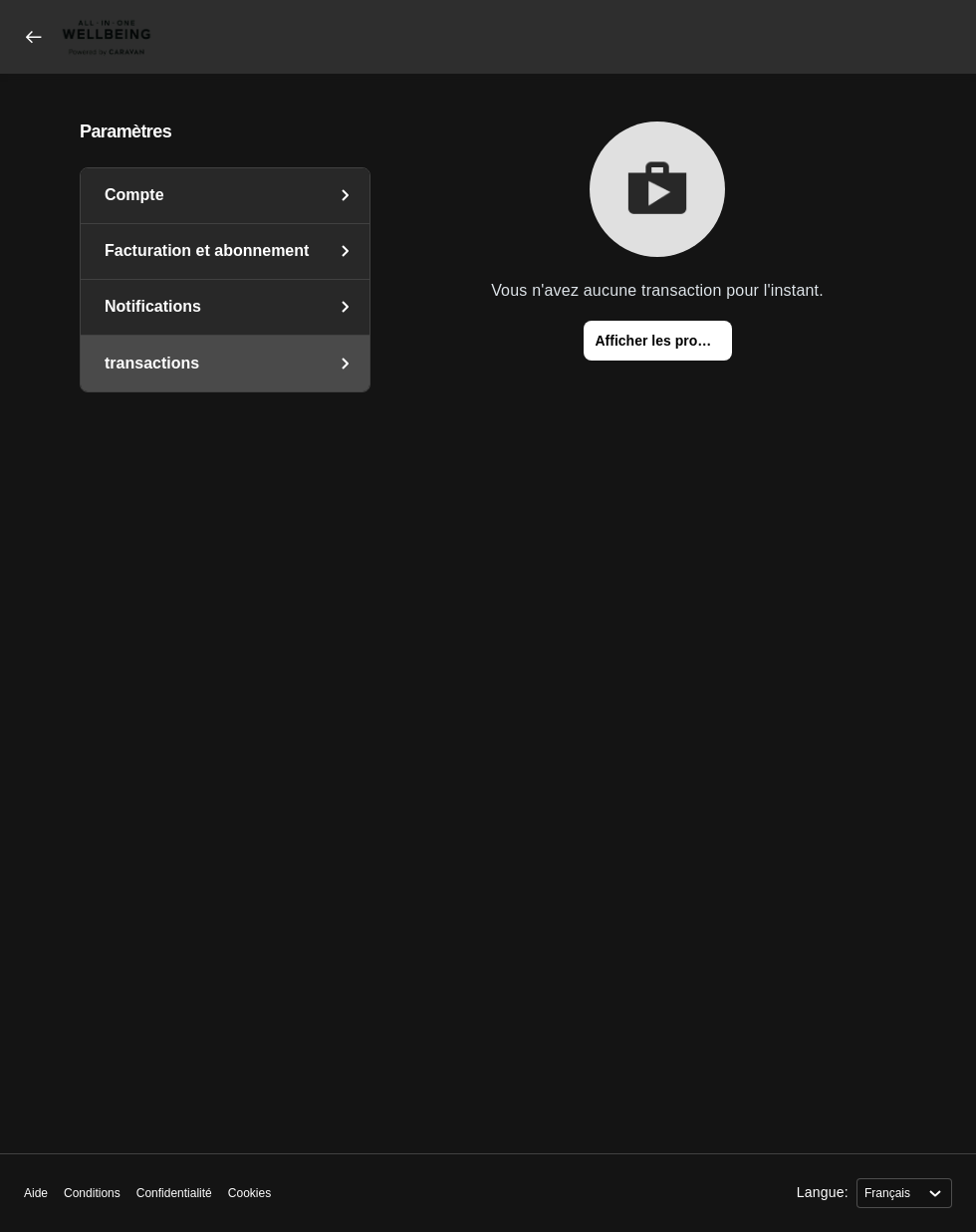 click 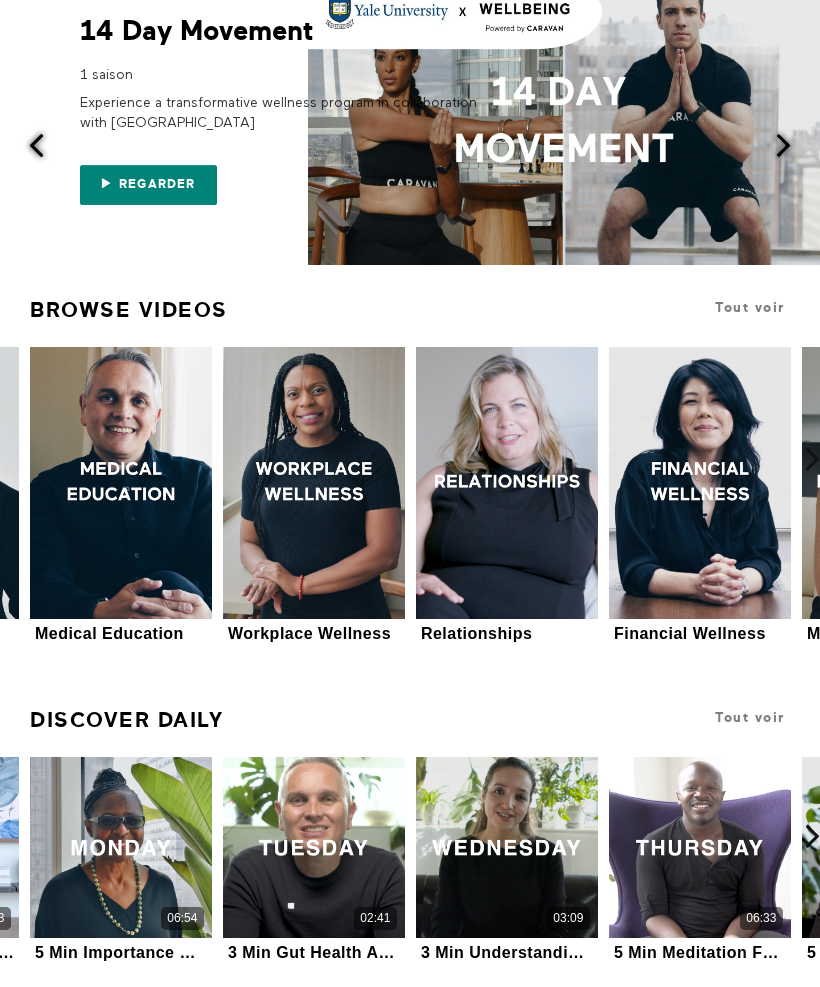 scroll, scrollTop: 0, scrollLeft: 0, axis: both 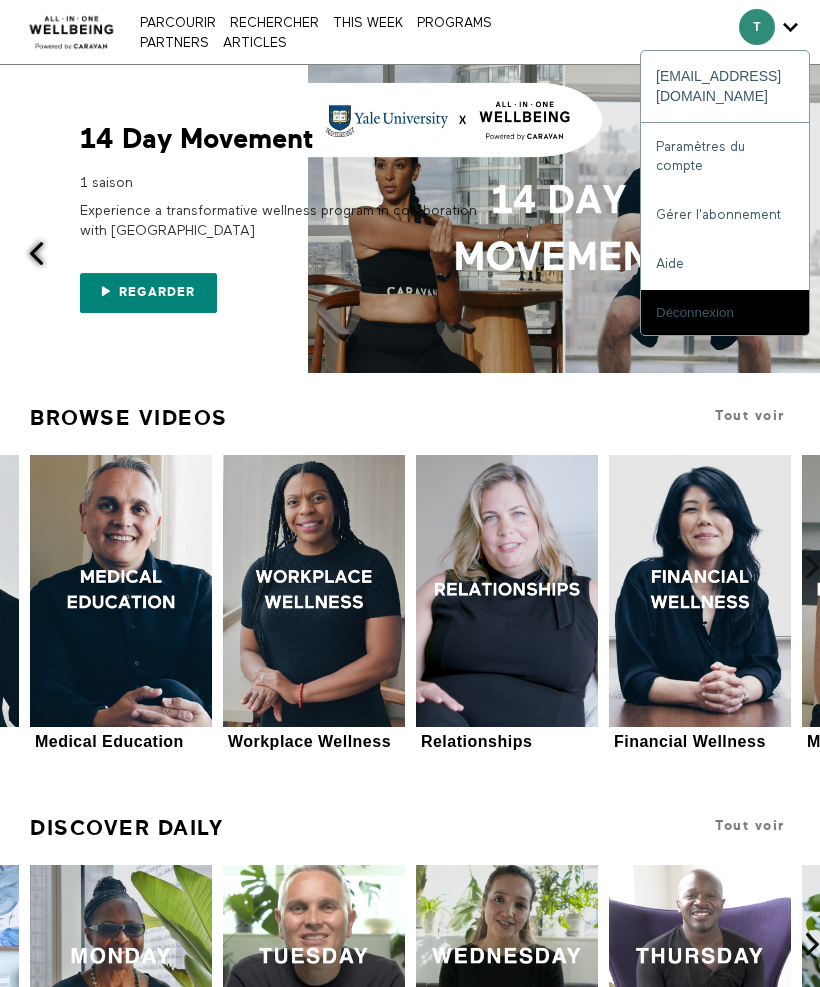 click on "Déconnexion" at bounding box center (725, 312) 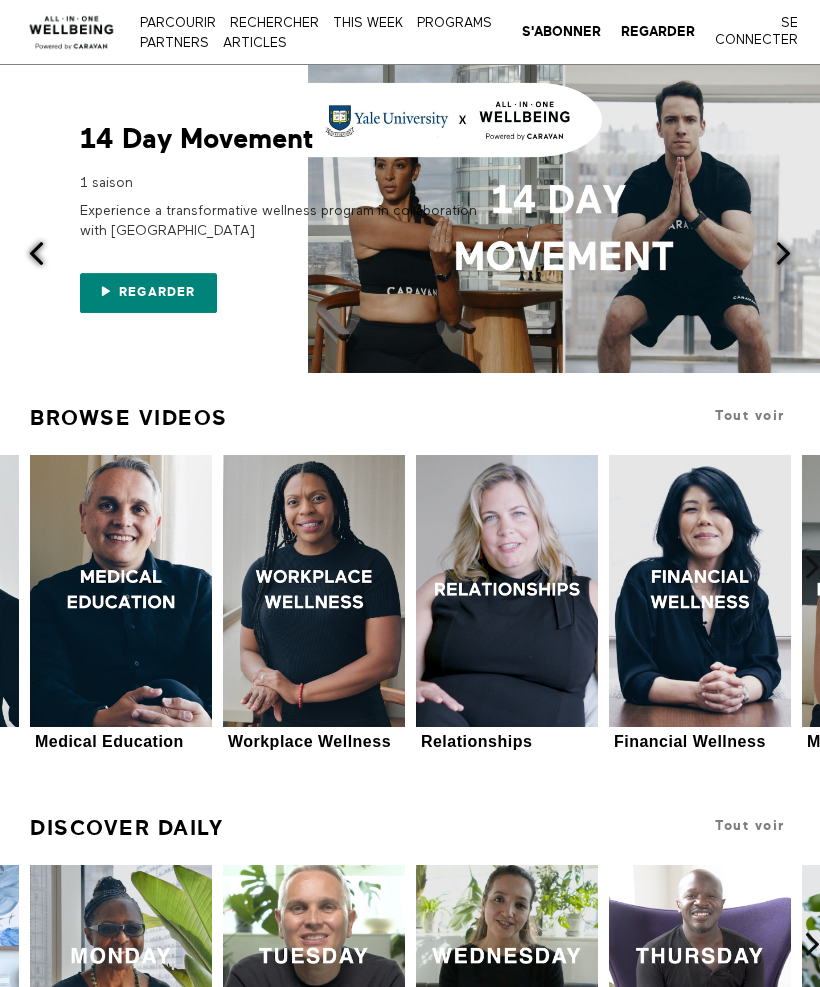 scroll, scrollTop: 0, scrollLeft: 0, axis: both 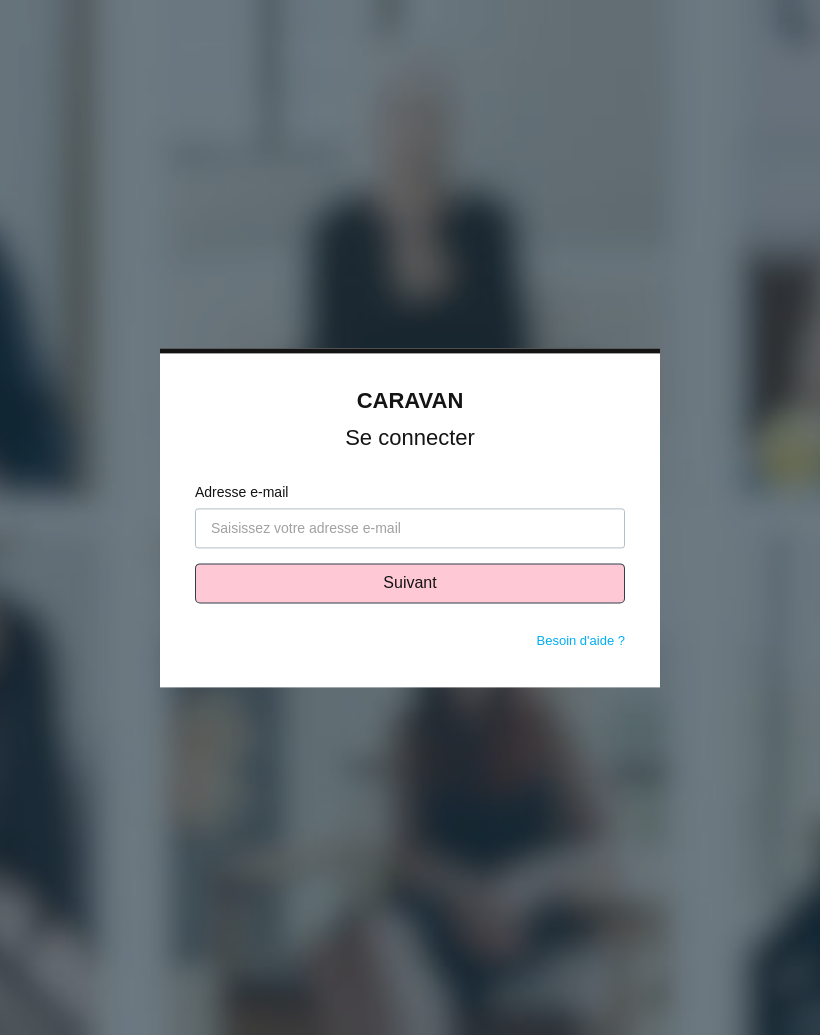 click on "Adresse e-mail" at bounding box center [410, 528] 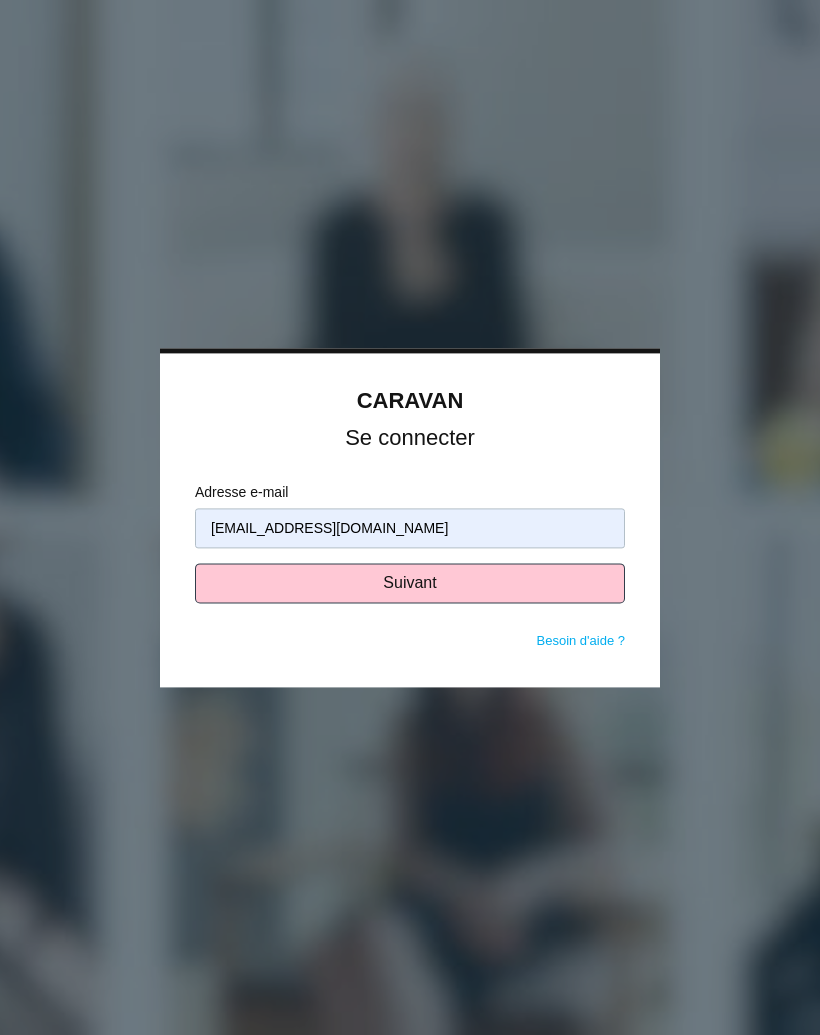 click on "Suivant" at bounding box center [410, 583] 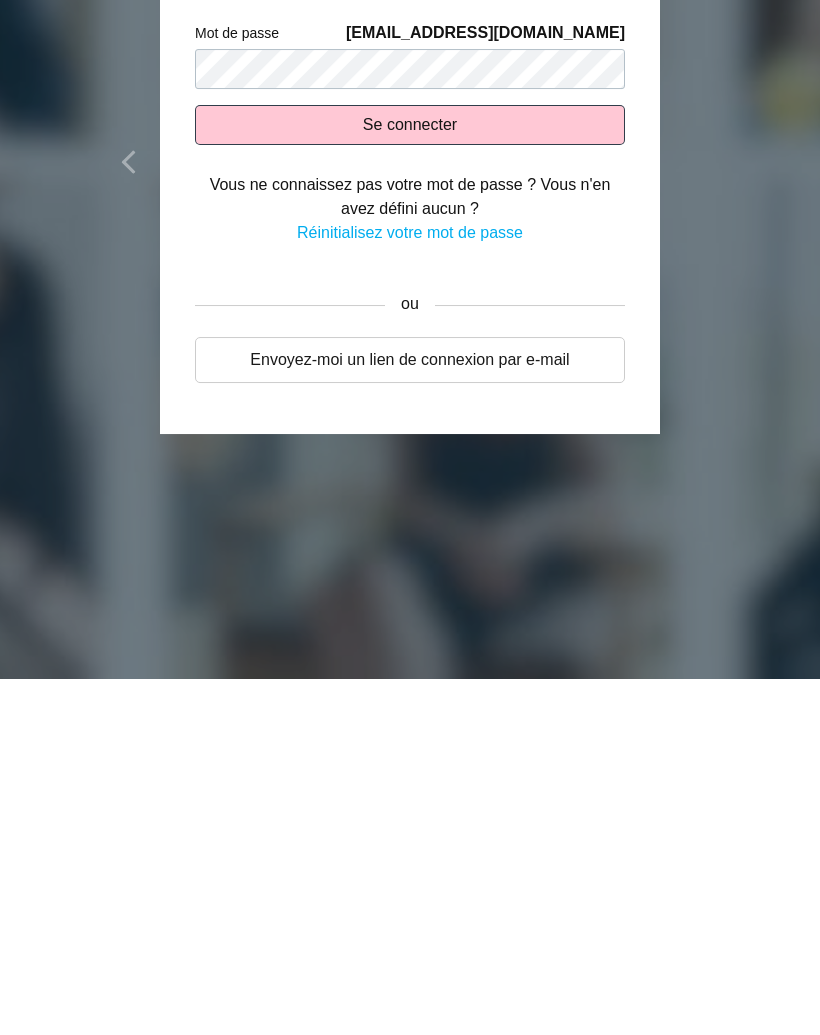 click on "Envoyez-moi un lien de connexion par e-mail" at bounding box center (410, 716) 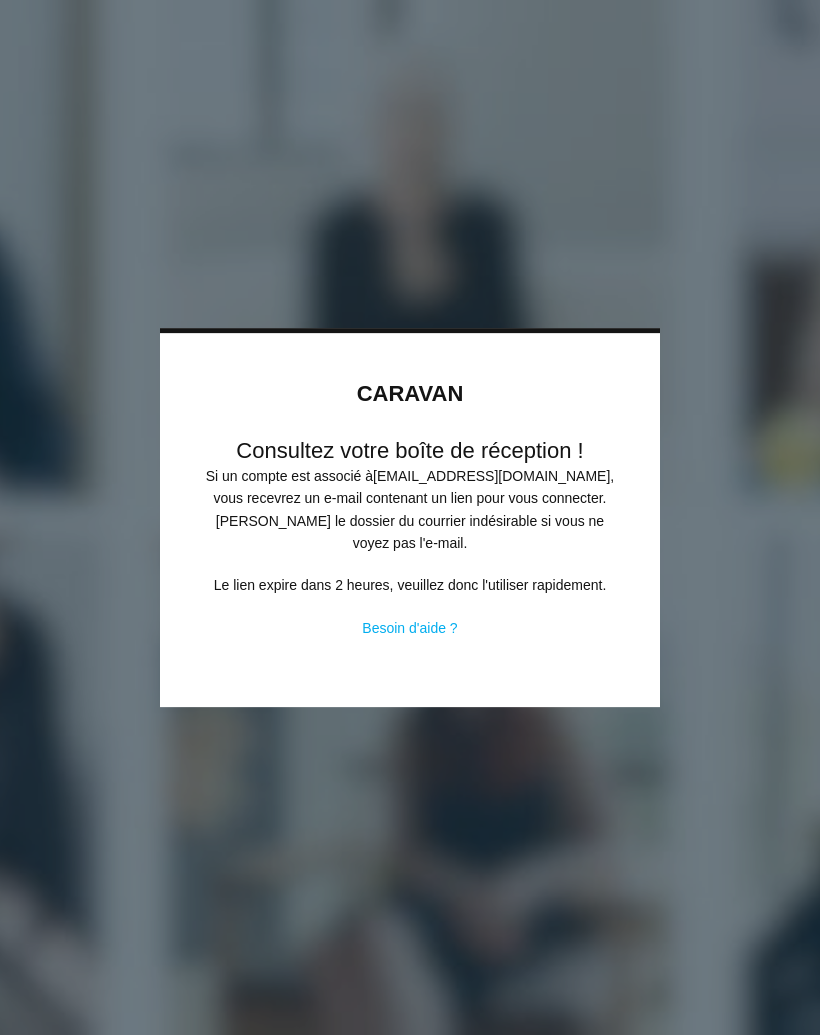 scroll, scrollTop: 0, scrollLeft: 0, axis: both 